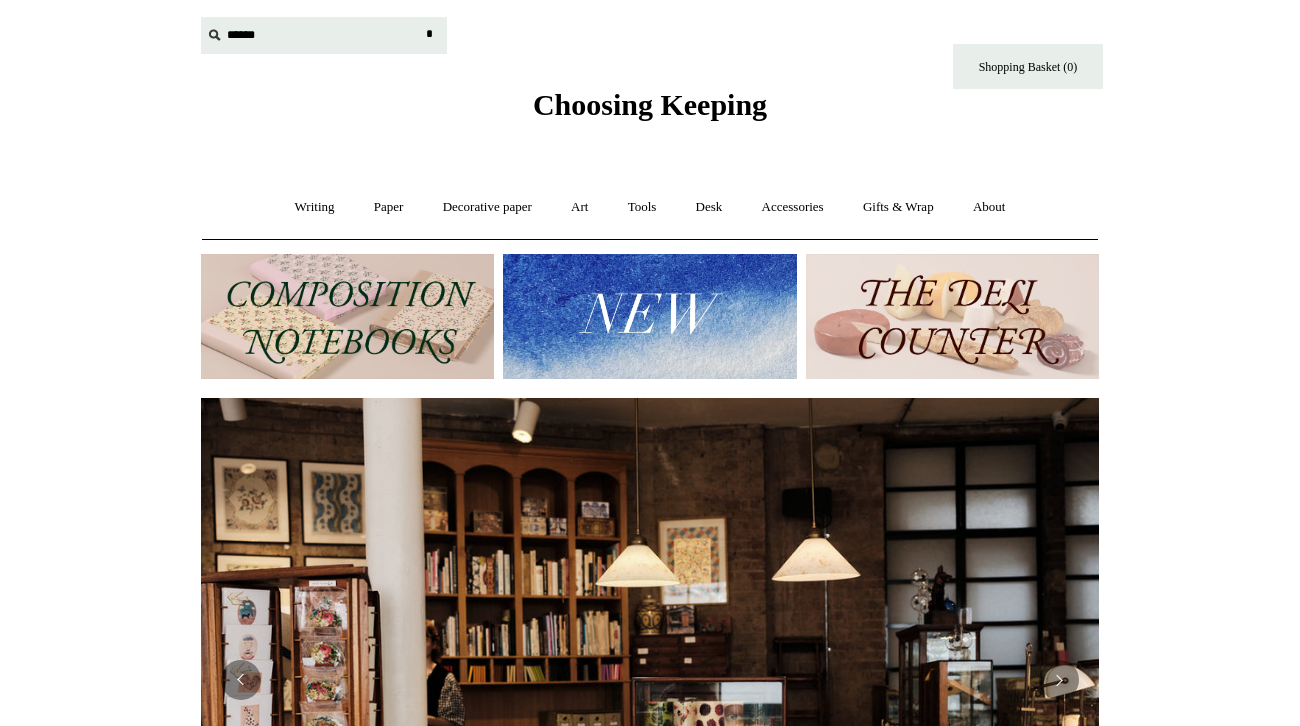 scroll, scrollTop: 0, scrollLeft: 0, axis: both 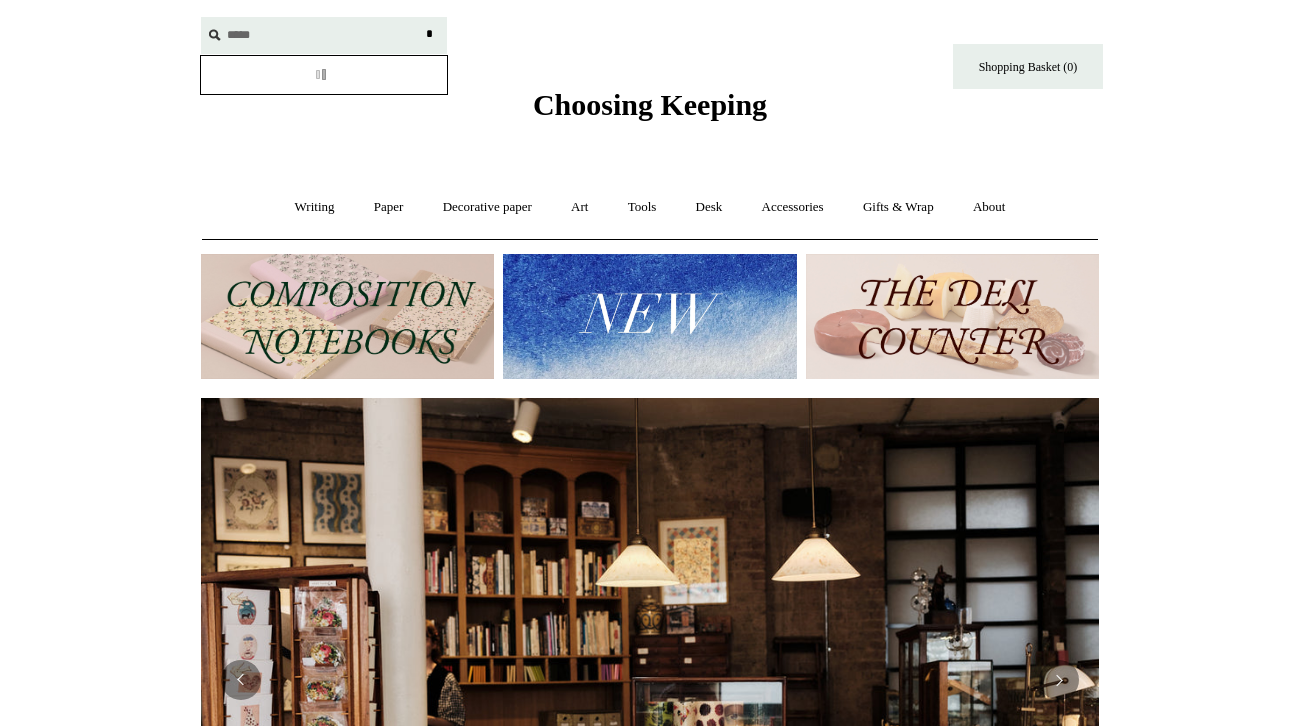 type on "*****" 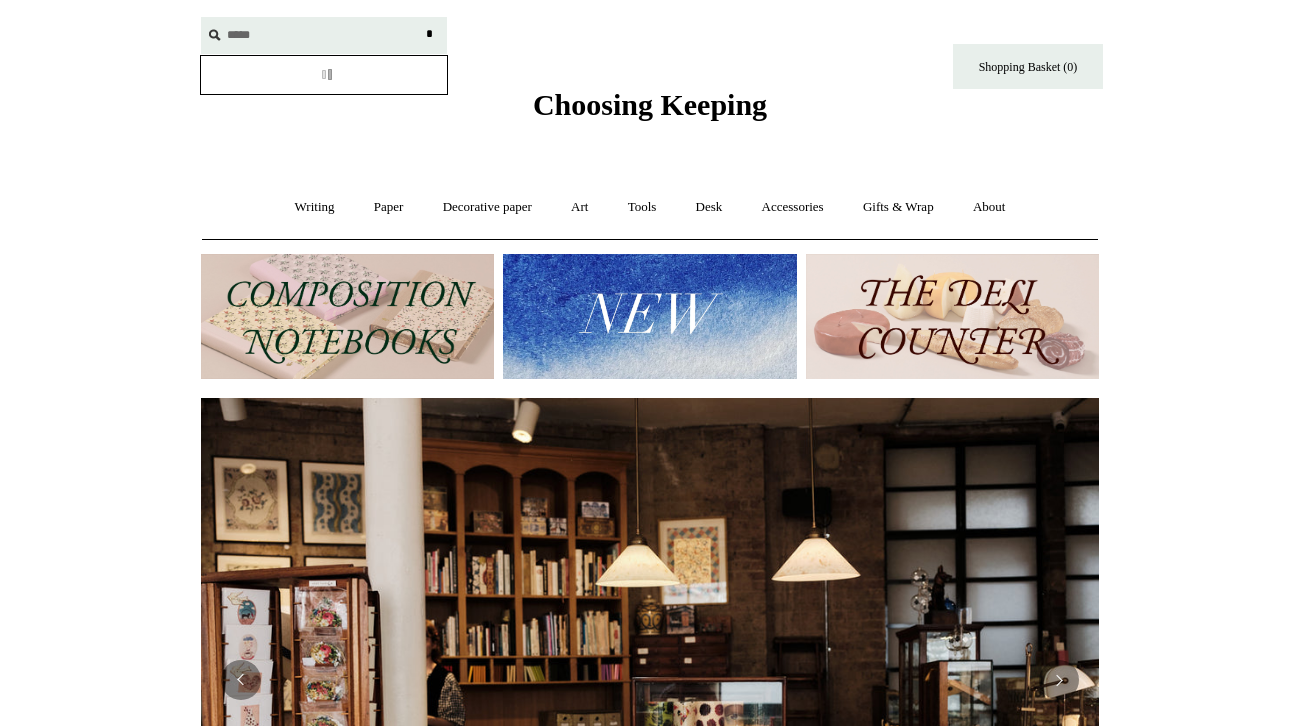 click on "*" at bounding box center (429, 34) 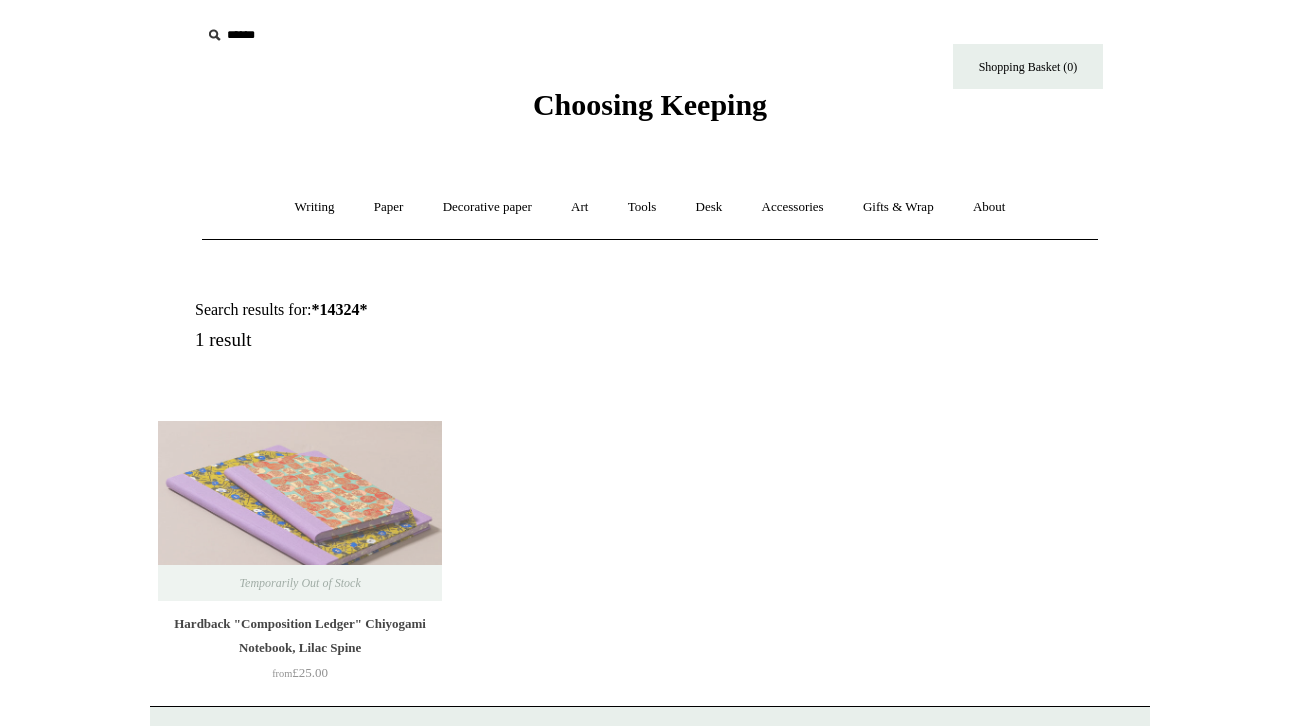 scroll, scrollTop: 0, scrollLeft: 0, axis: both 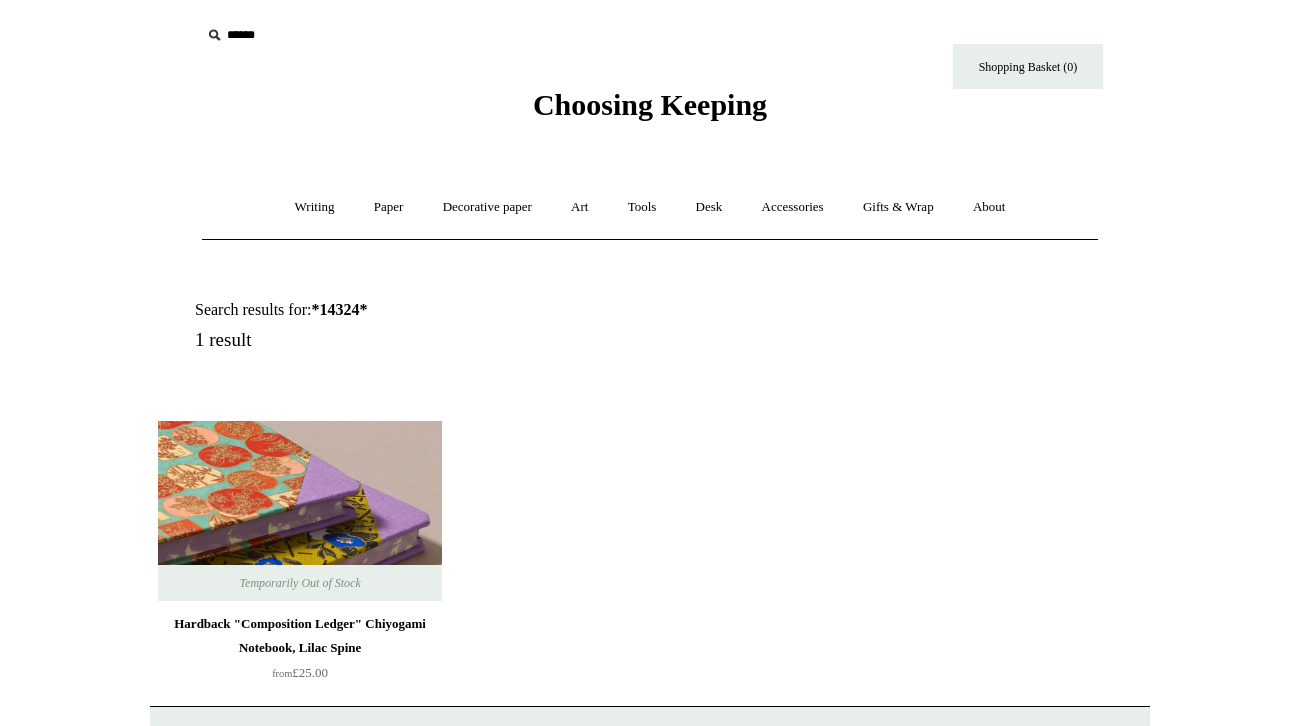 click at bounding box center [300, 511] 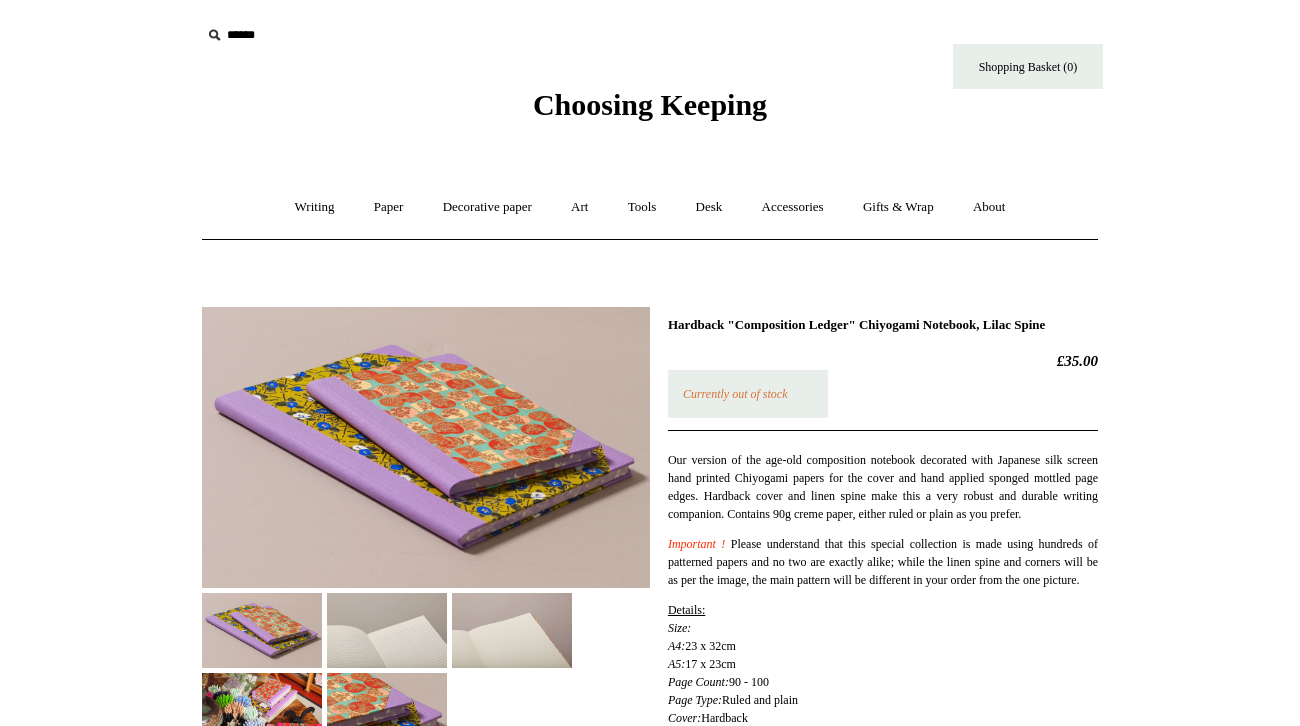 scroll, scrollTop: 20, scrollLeft: 0, axis: vertical 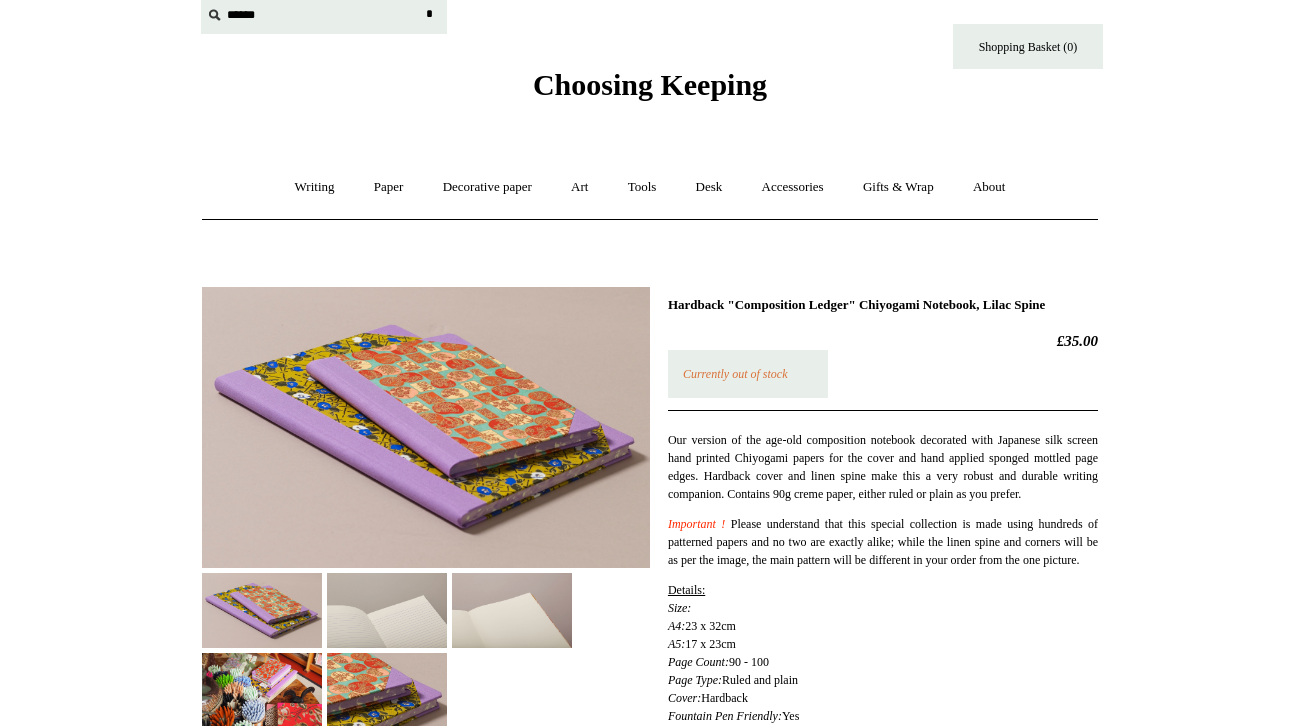 click at bounding box center (324, 15) 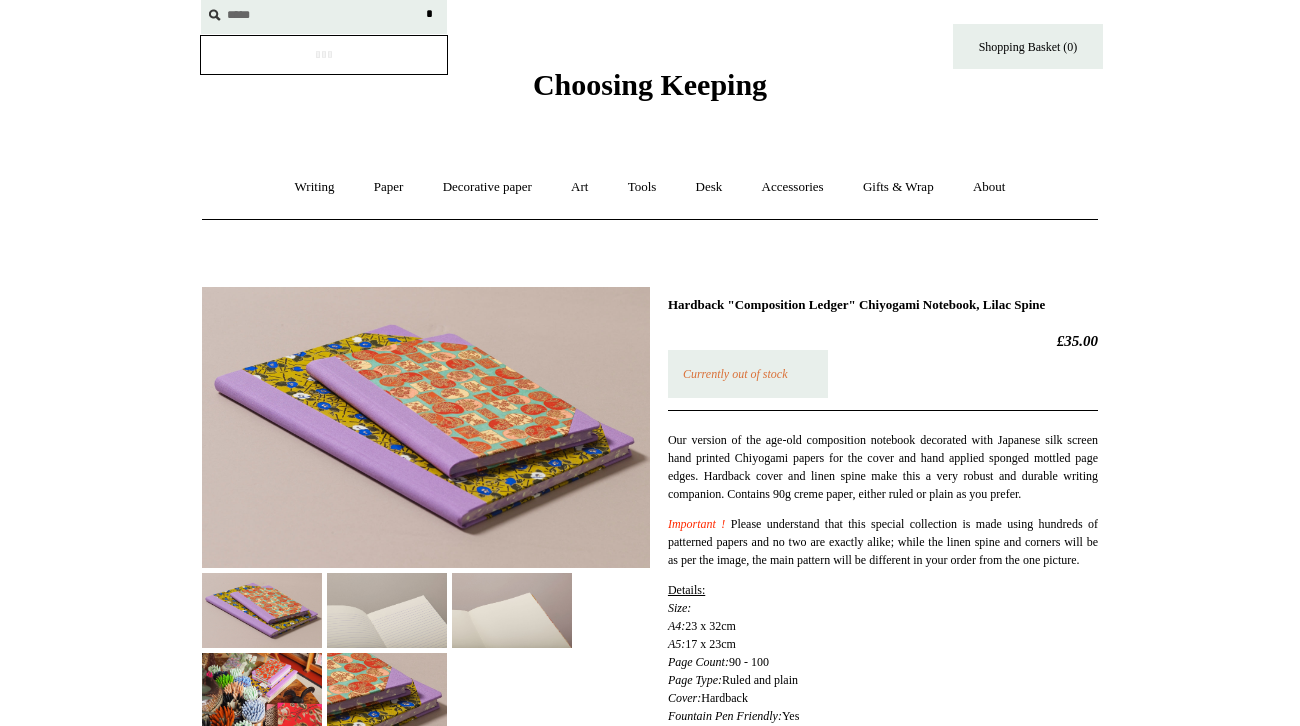 type on "*****" 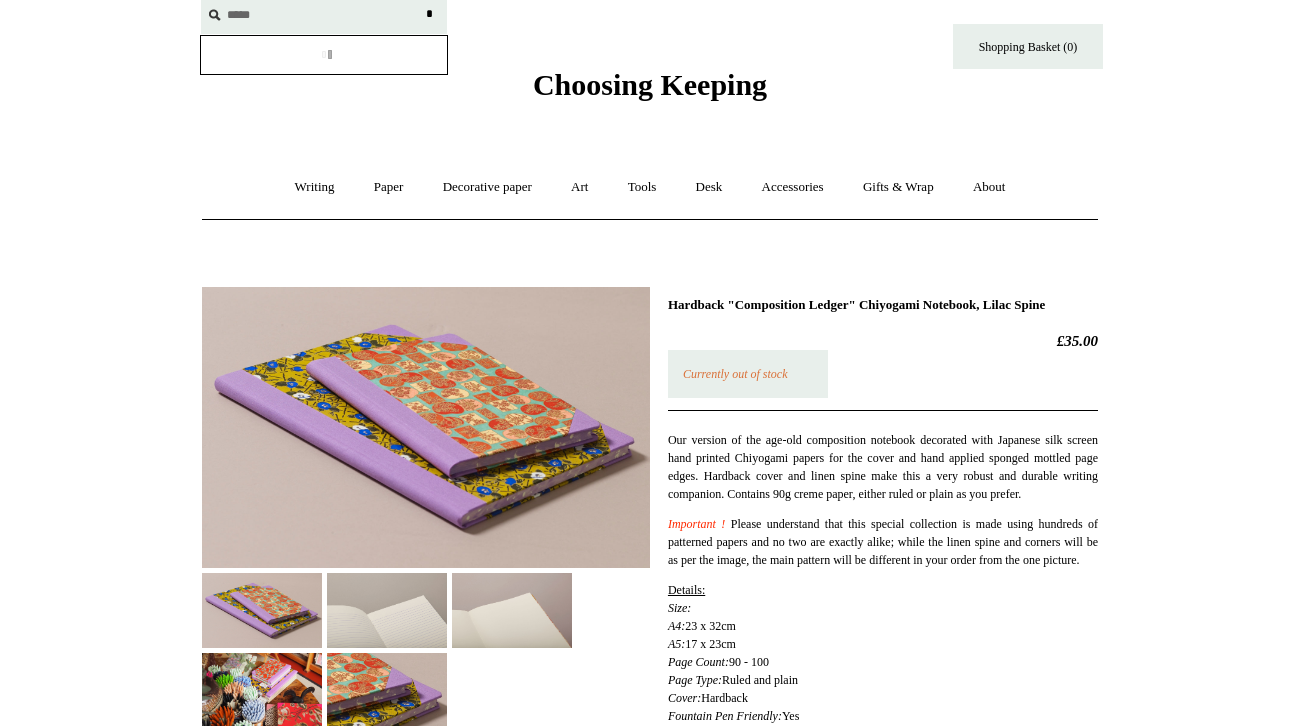 click on "*" at bounding box center (429, 14) 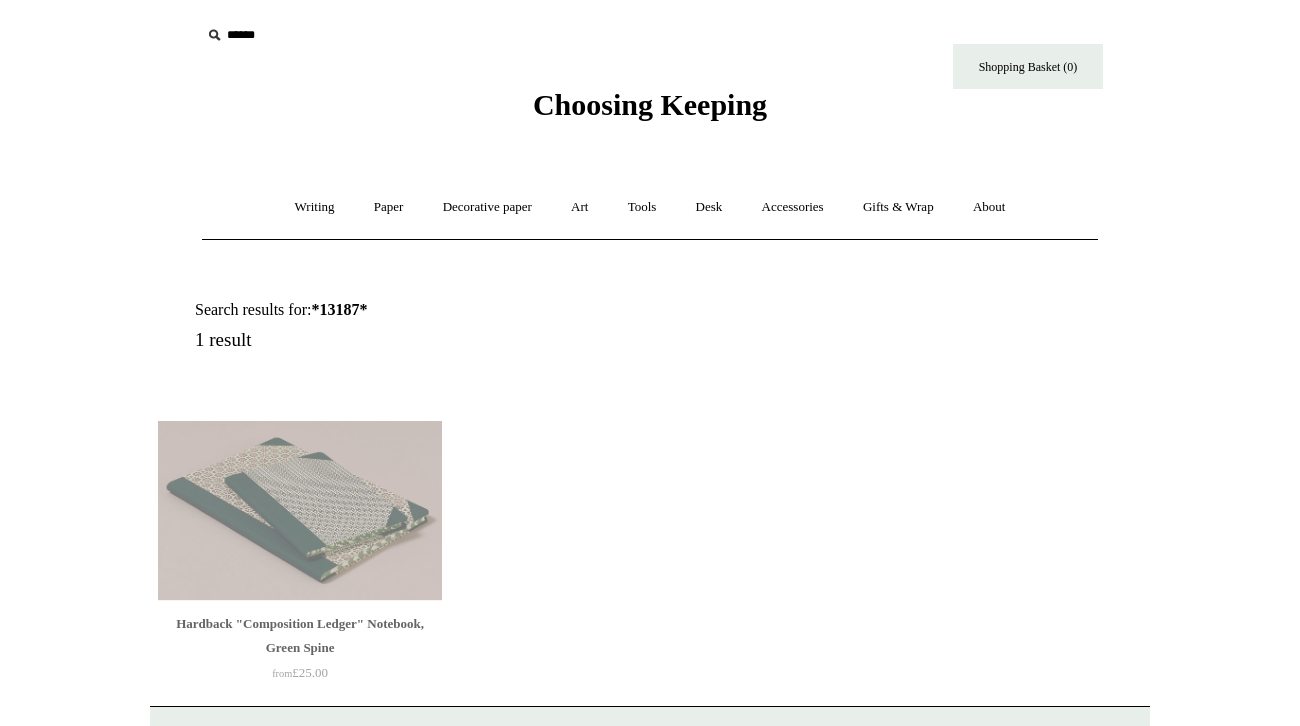 scroll, scrollTop: 0, scrollLeft: 0, axis: both 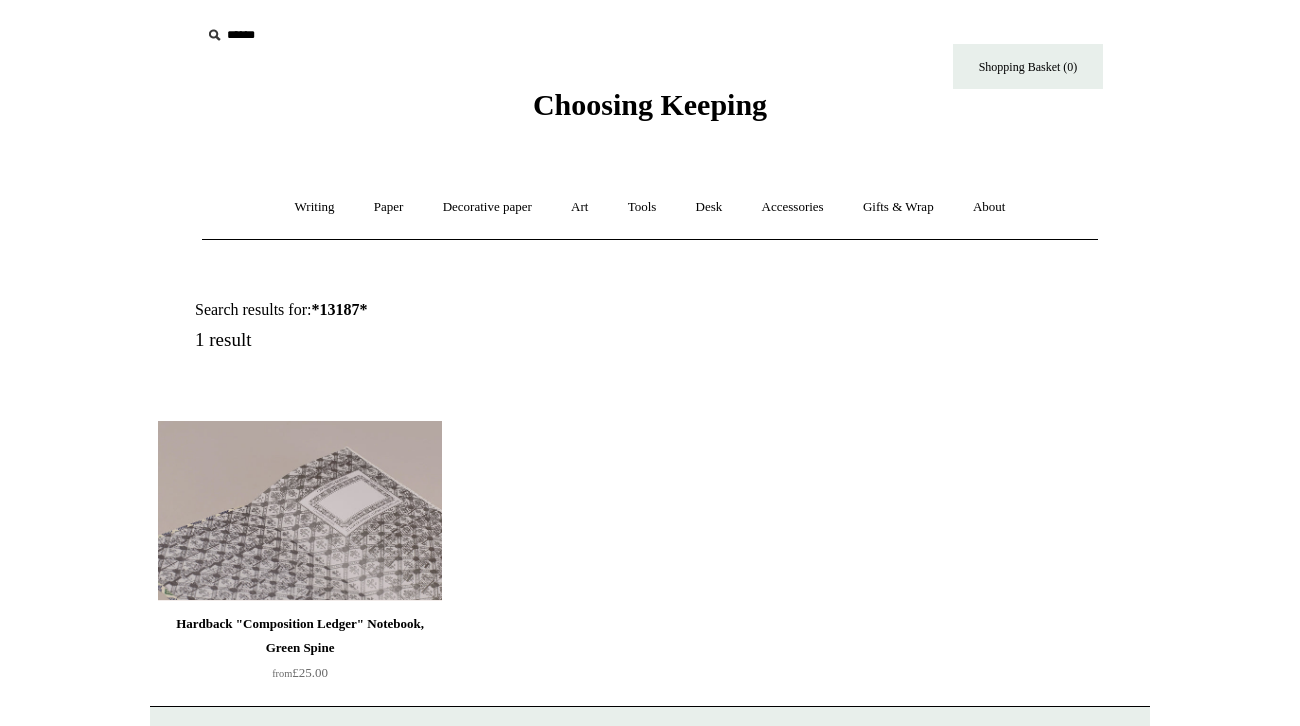 click at bounding box center (300, 511) 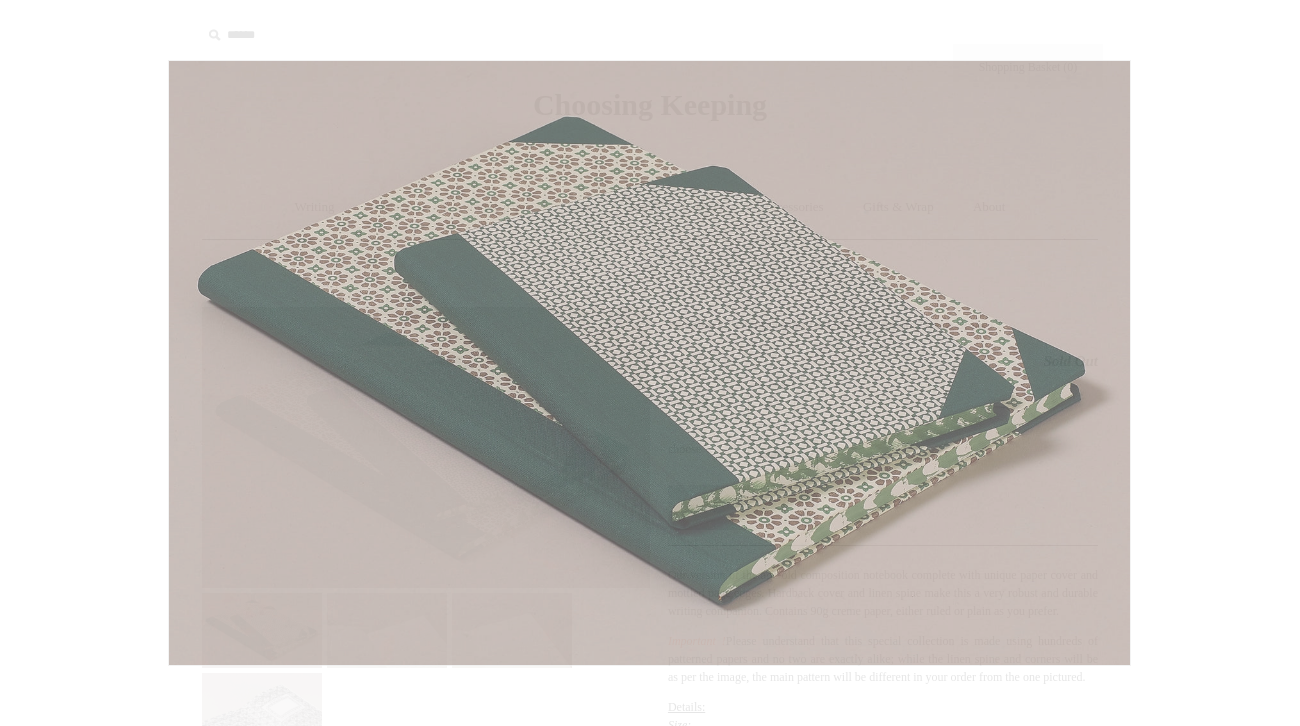 scroll, scrollTop: 0, scrollLeft: 0, axis: both 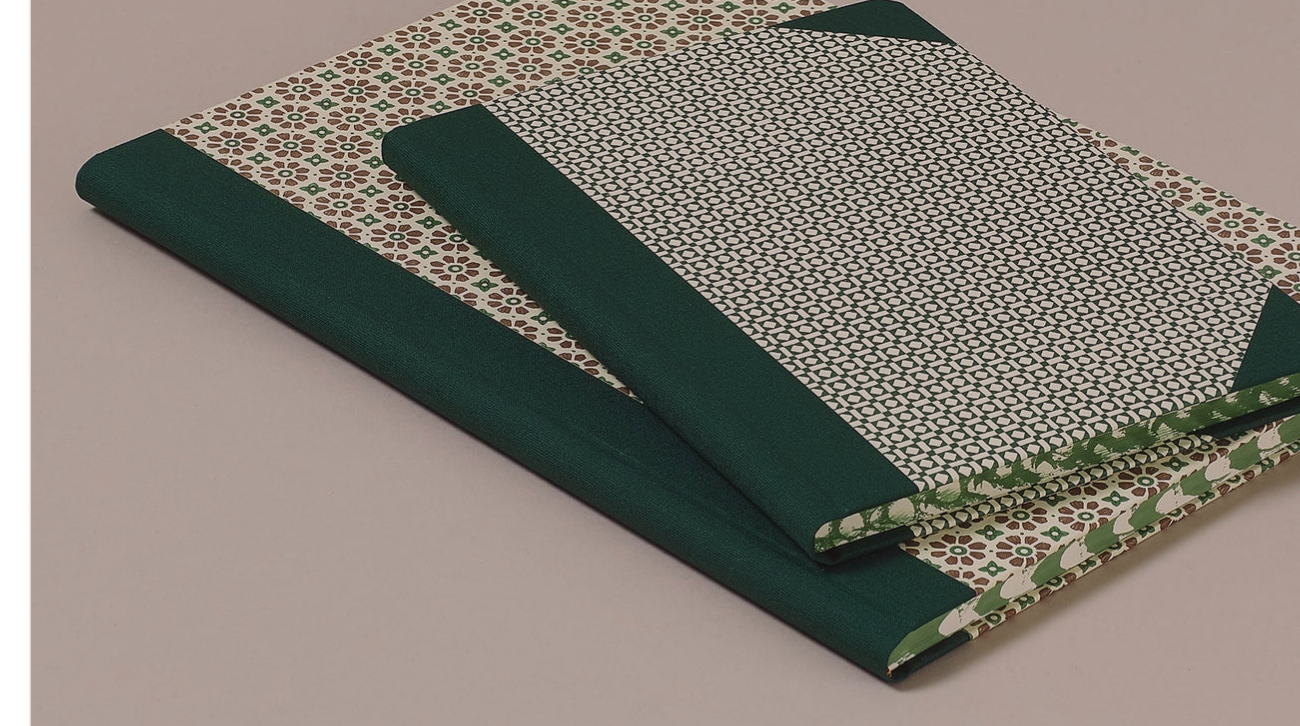 click at bounding box center [158, 363] 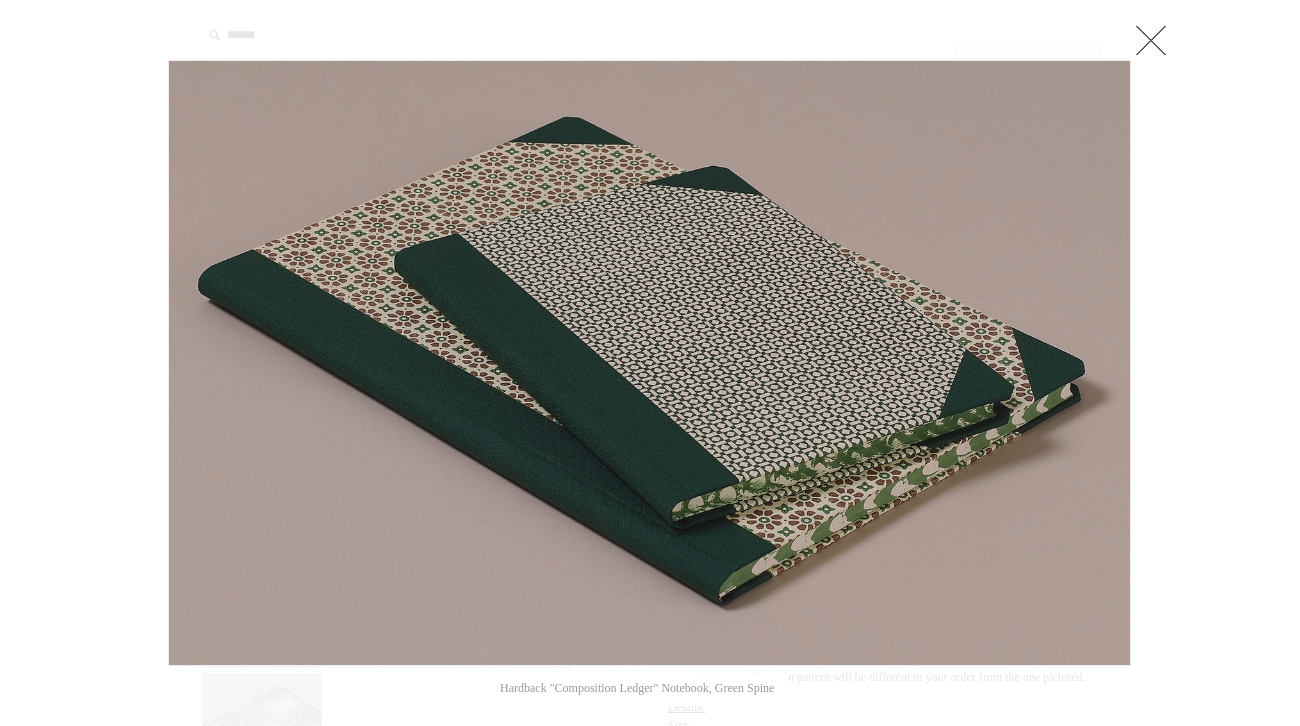 click at bounding box center (650, 824) 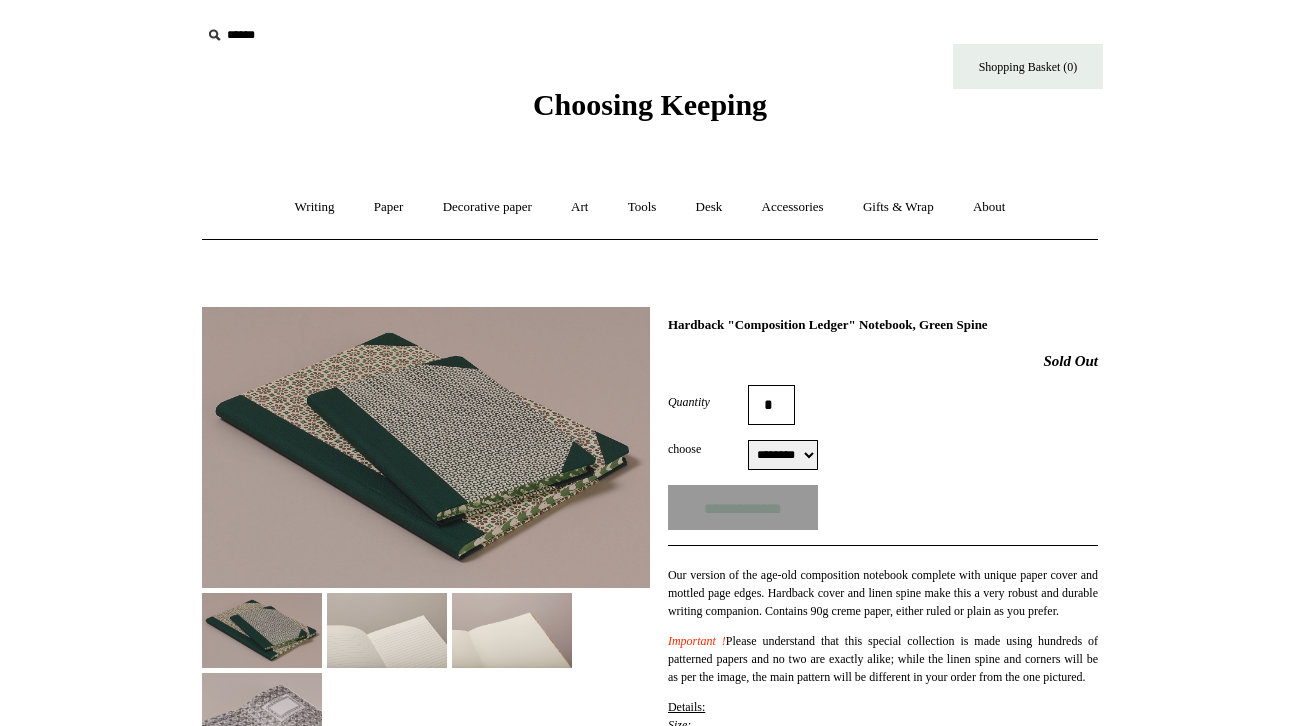 click at bounding box center (214, 35) 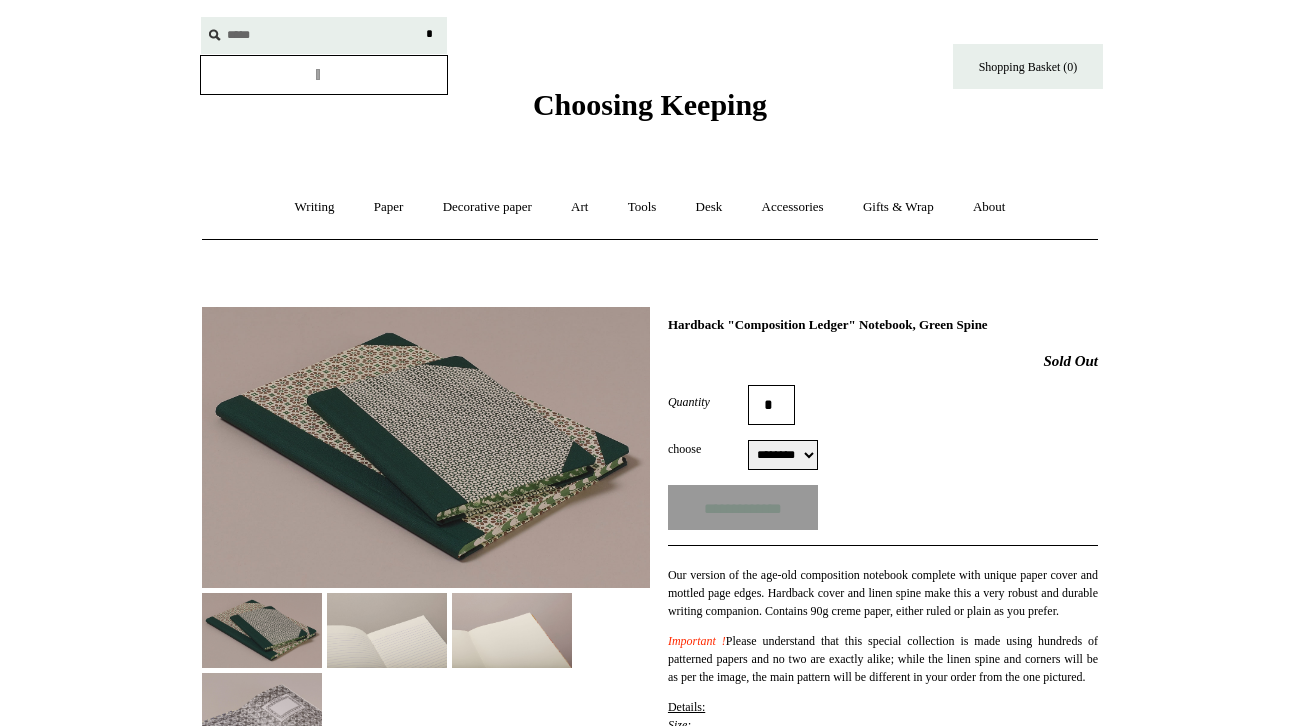 type on "*****" 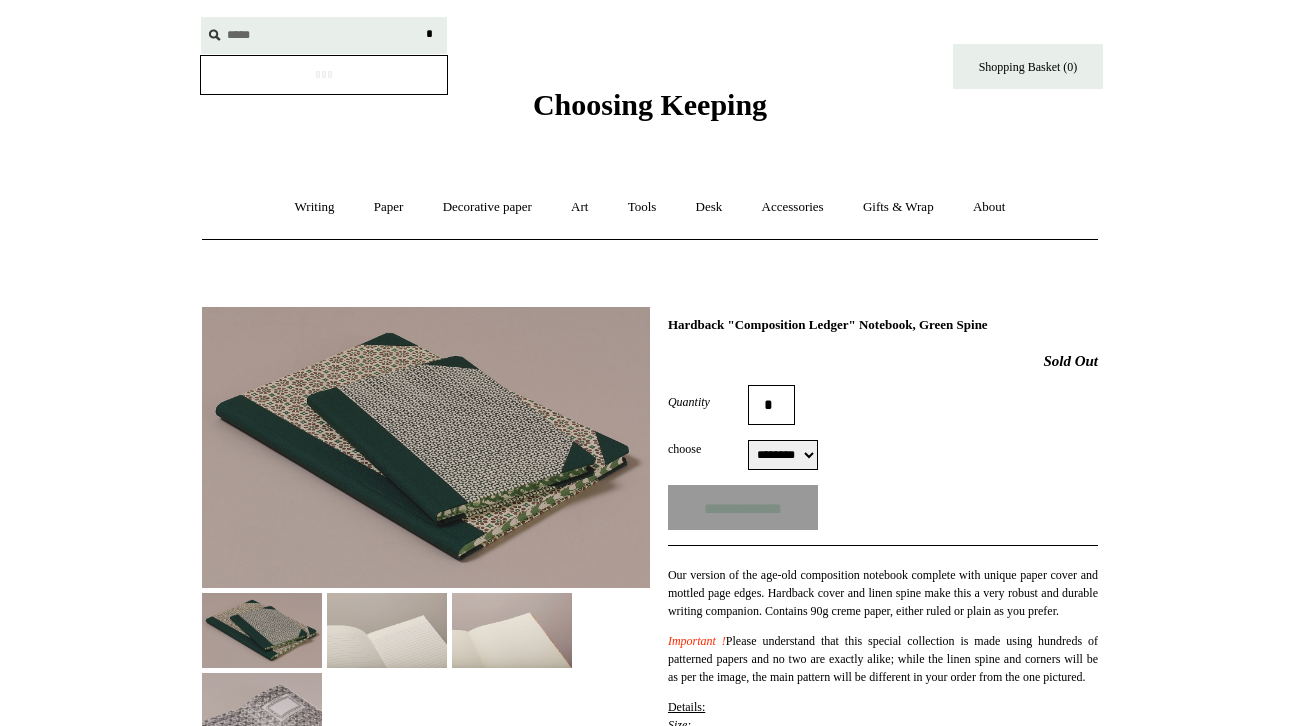 click on "*" at bounding box center [429, 34] 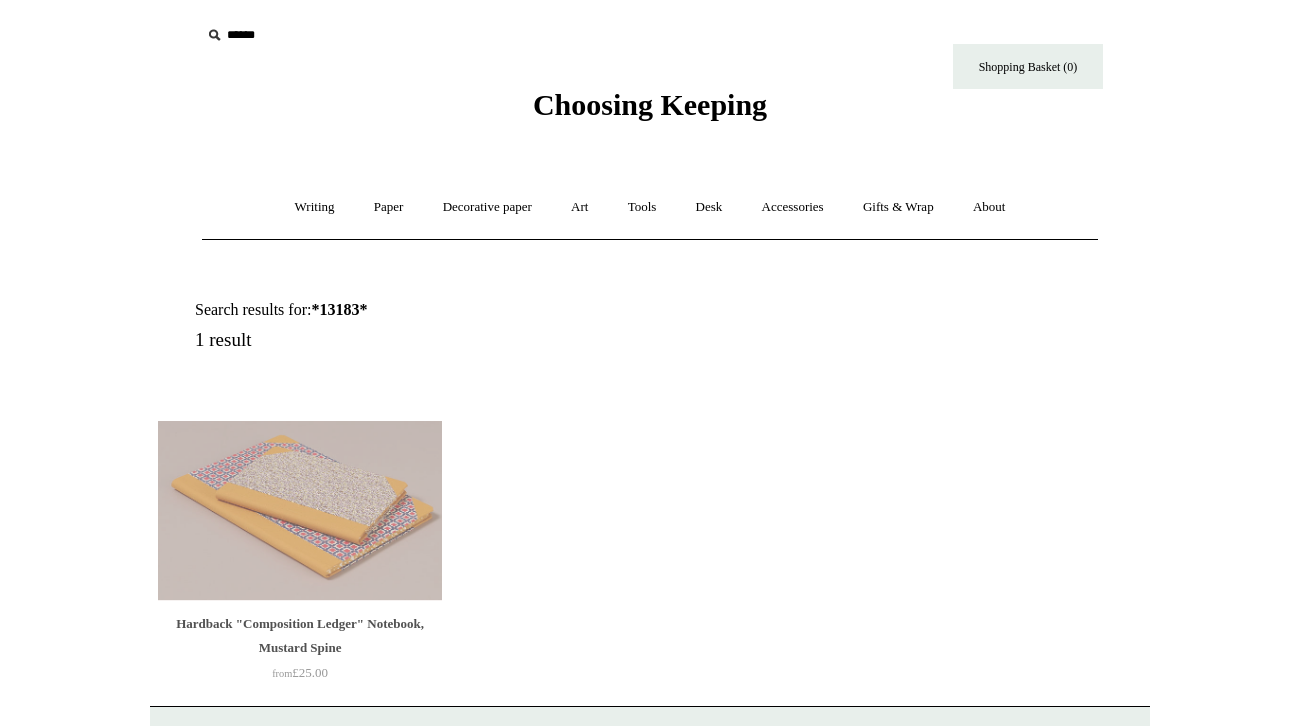 scroll, scrollTop: 0, scrollLeft: 0, axis: both 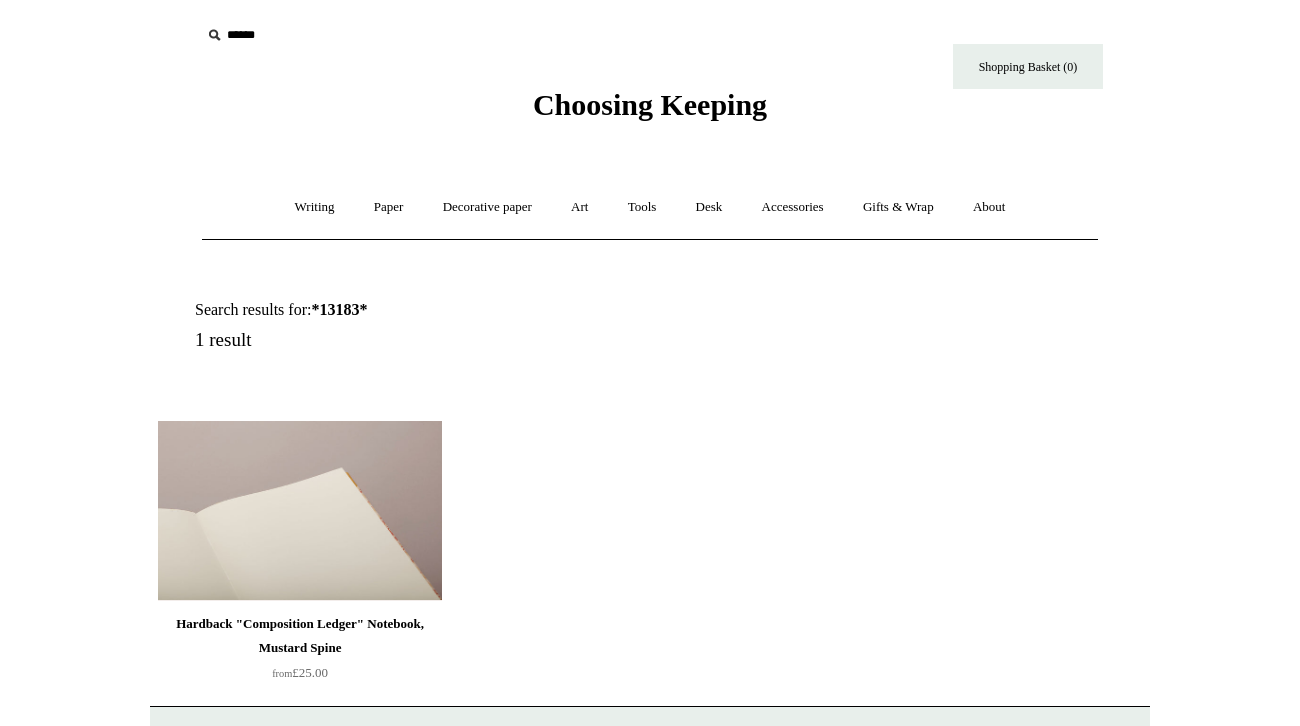 click at bounding box center (300, 511) 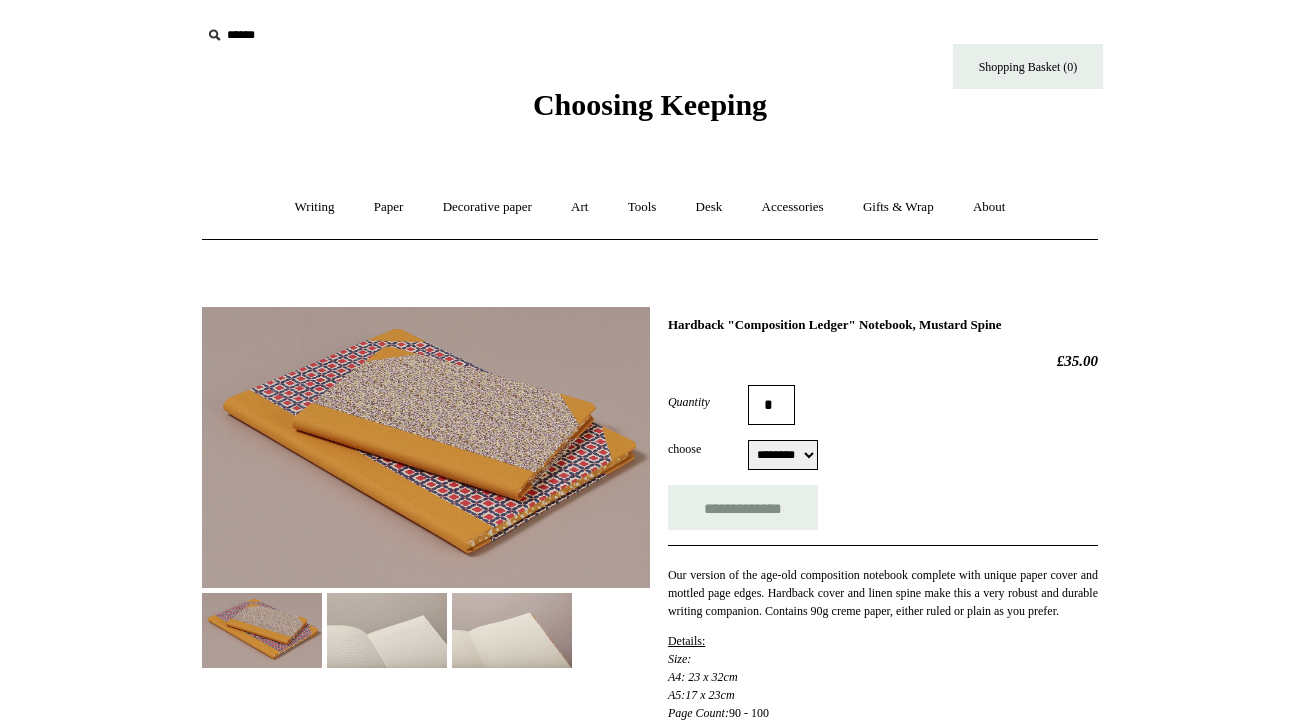 scroll, scrollTop: 0, scrollLeft: 0, axis: both 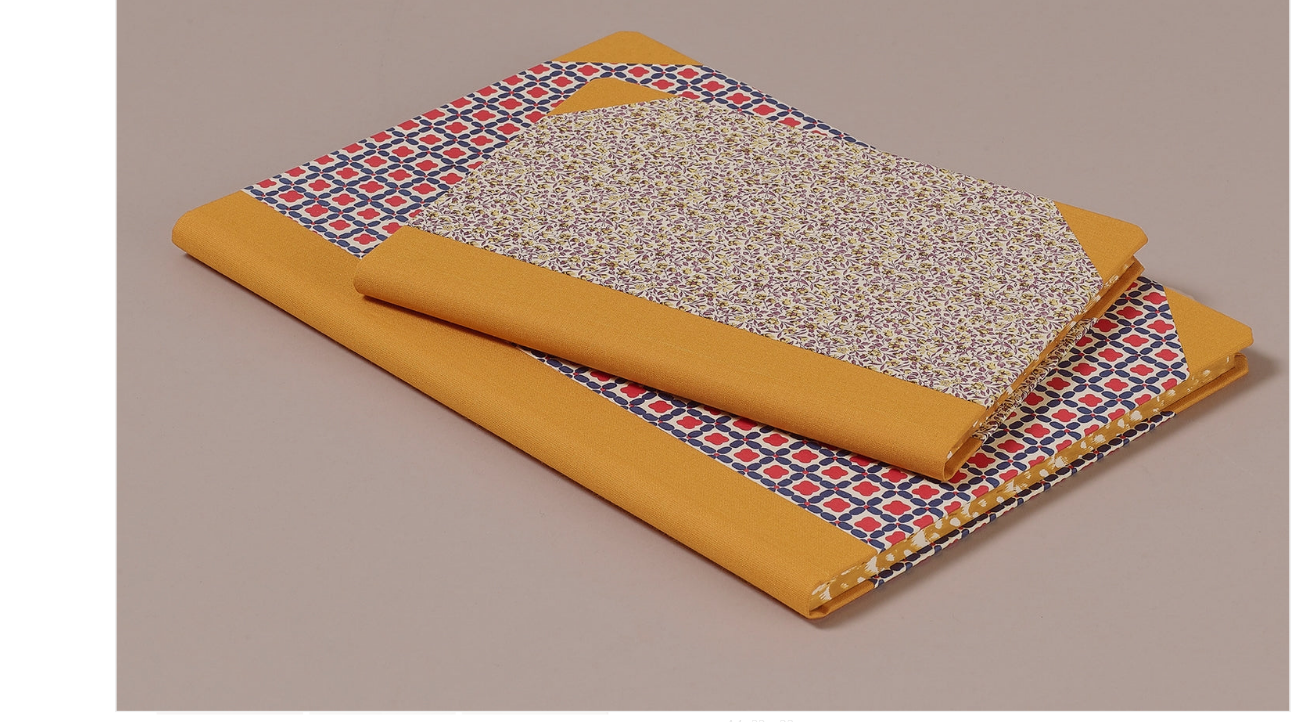 click at bounding box center [649, 363] 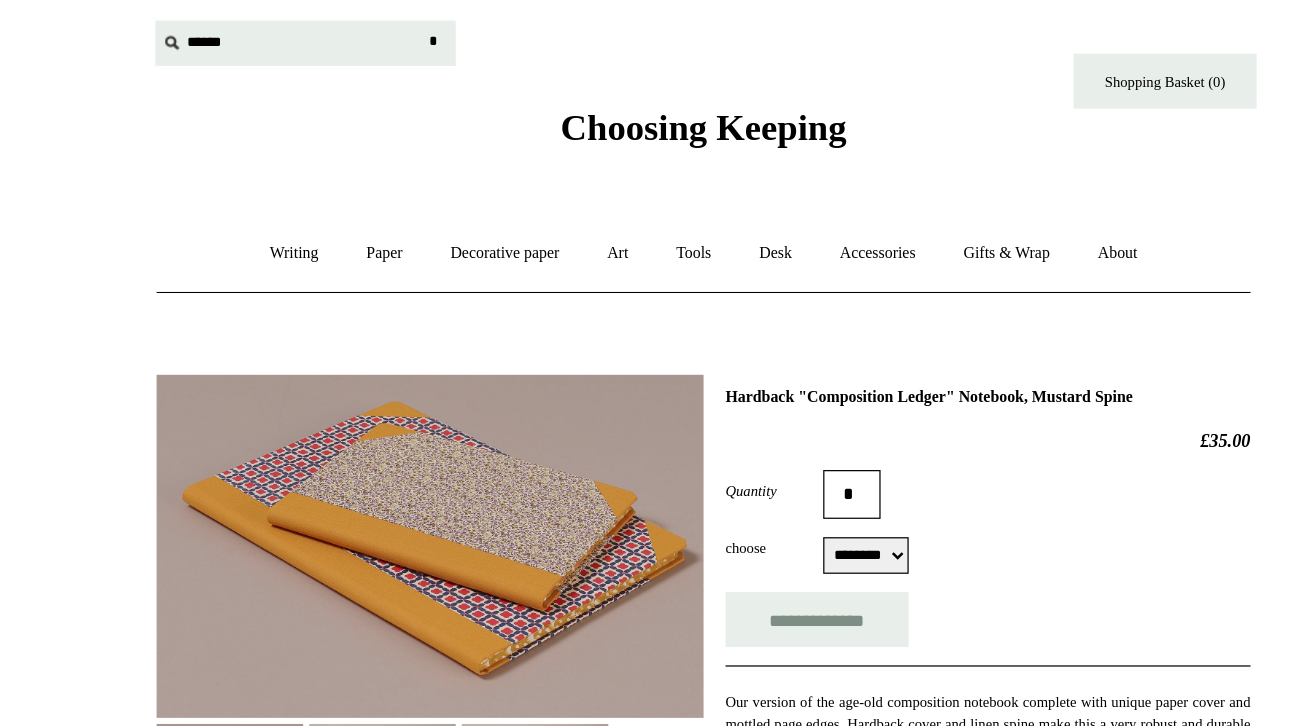 click at bounding box center [324, 35] 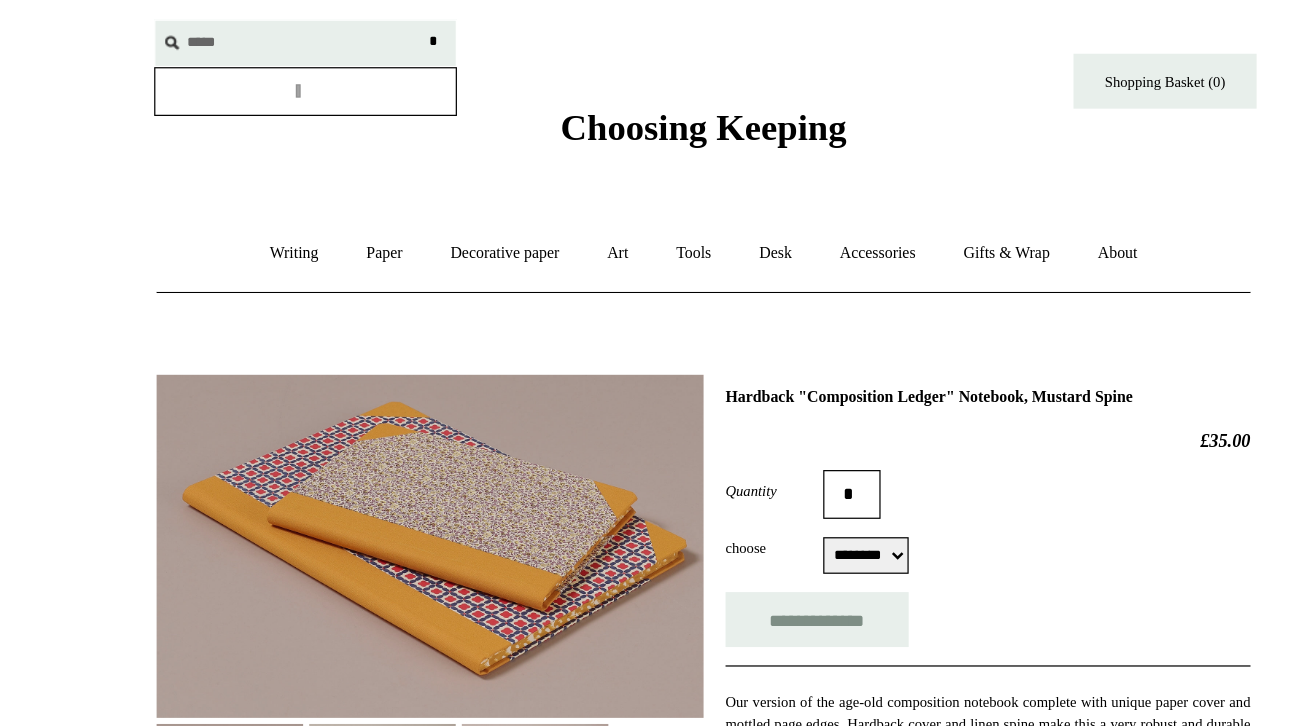 type on "*****" 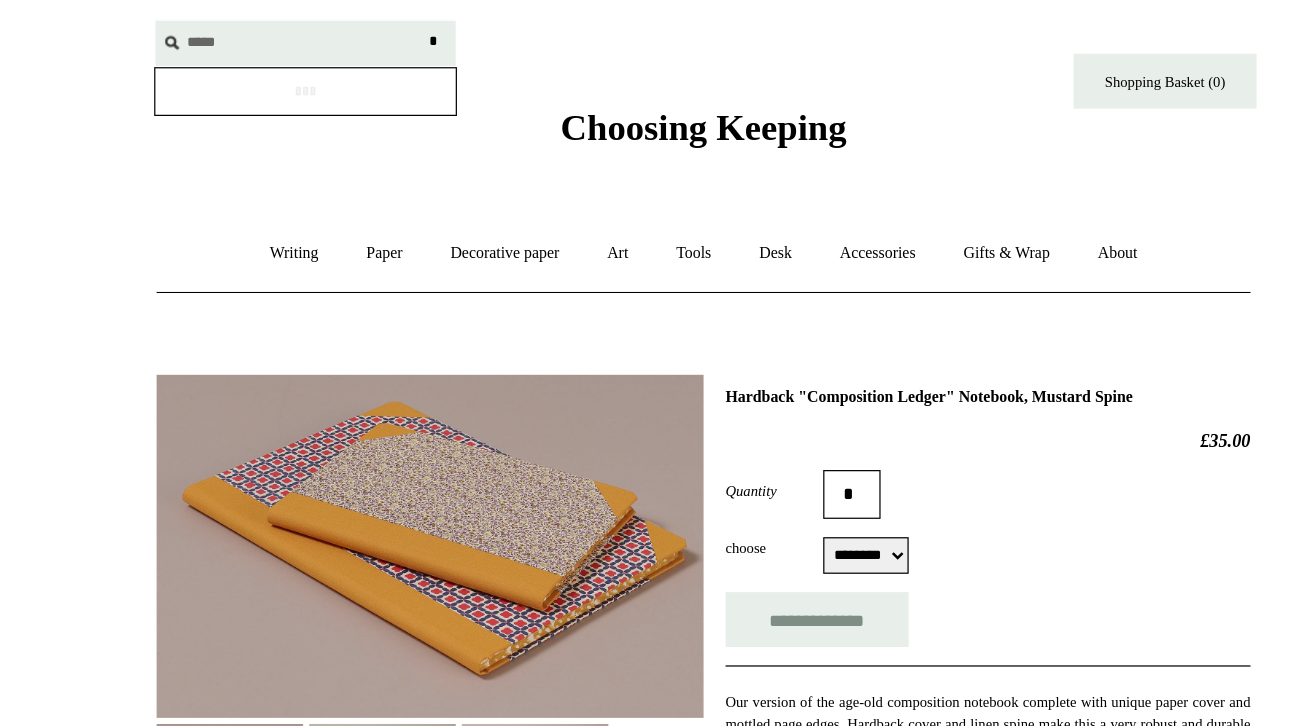 click on "*" at bounding box center (429, 34) 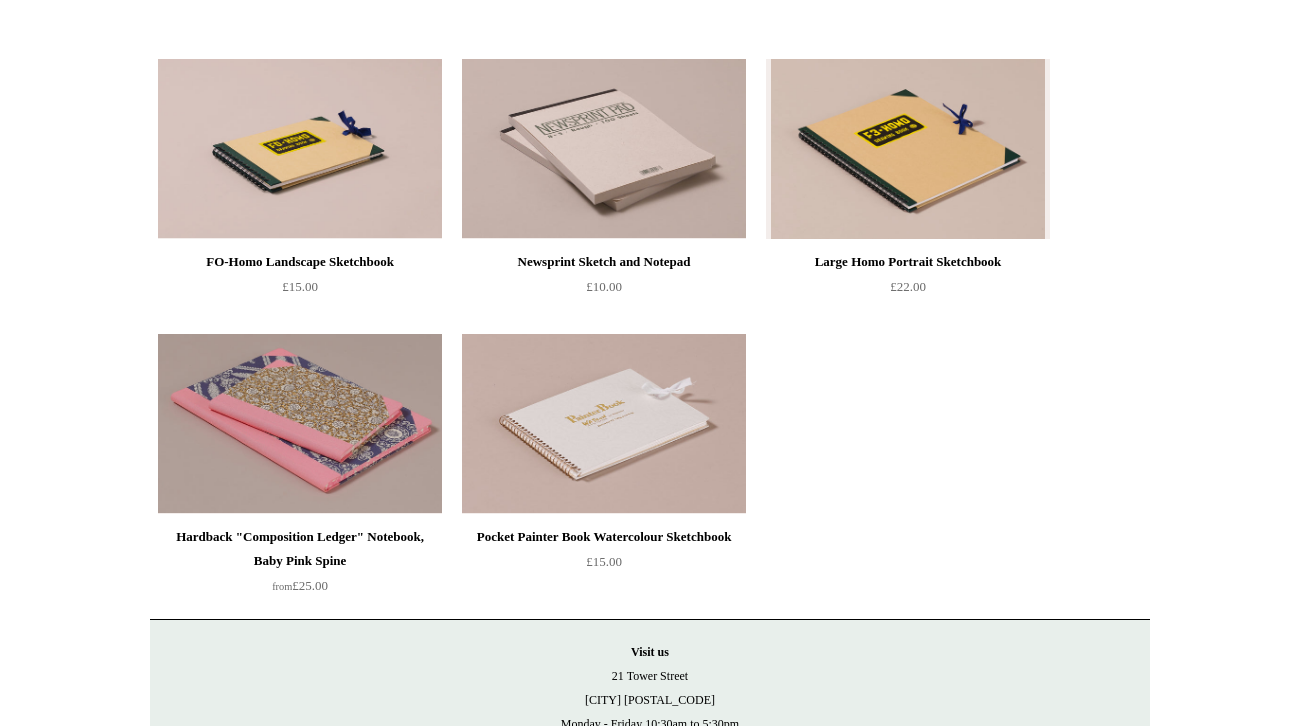 scroll, scrollTop: 501, scrollLeft: 0, axis: vertical 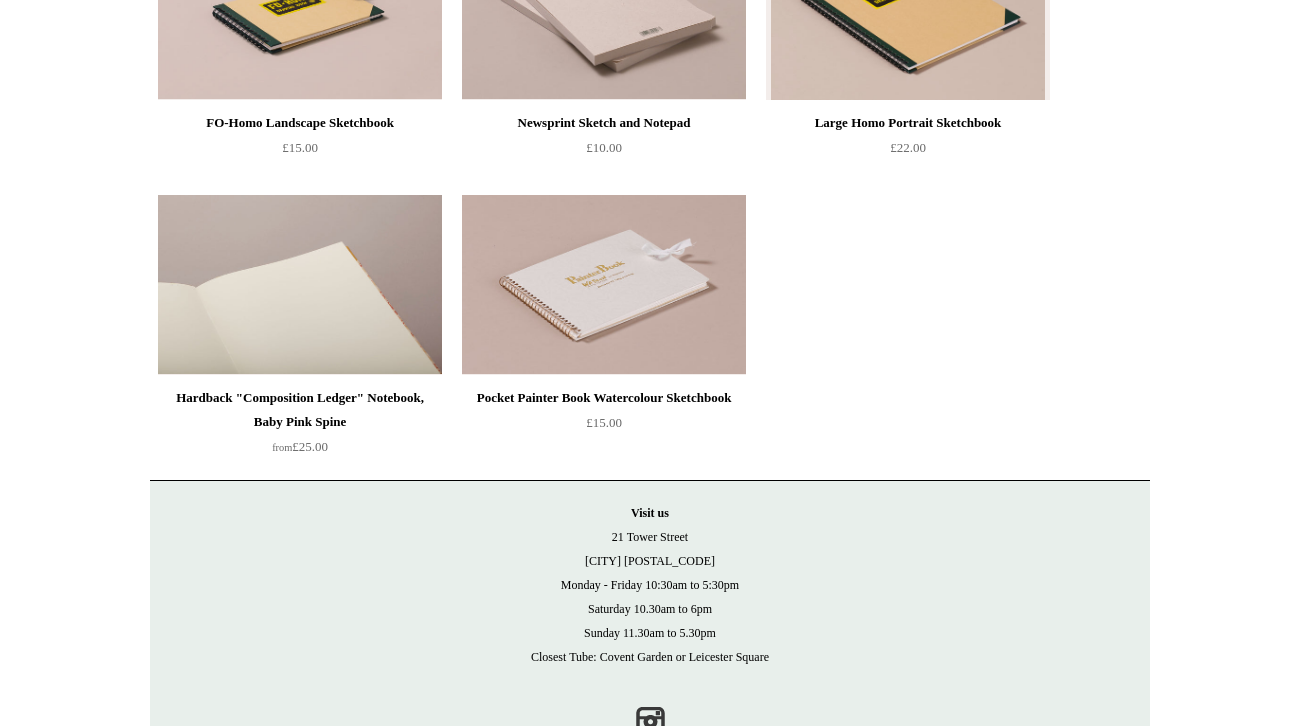click at bounding box center [300, 285] 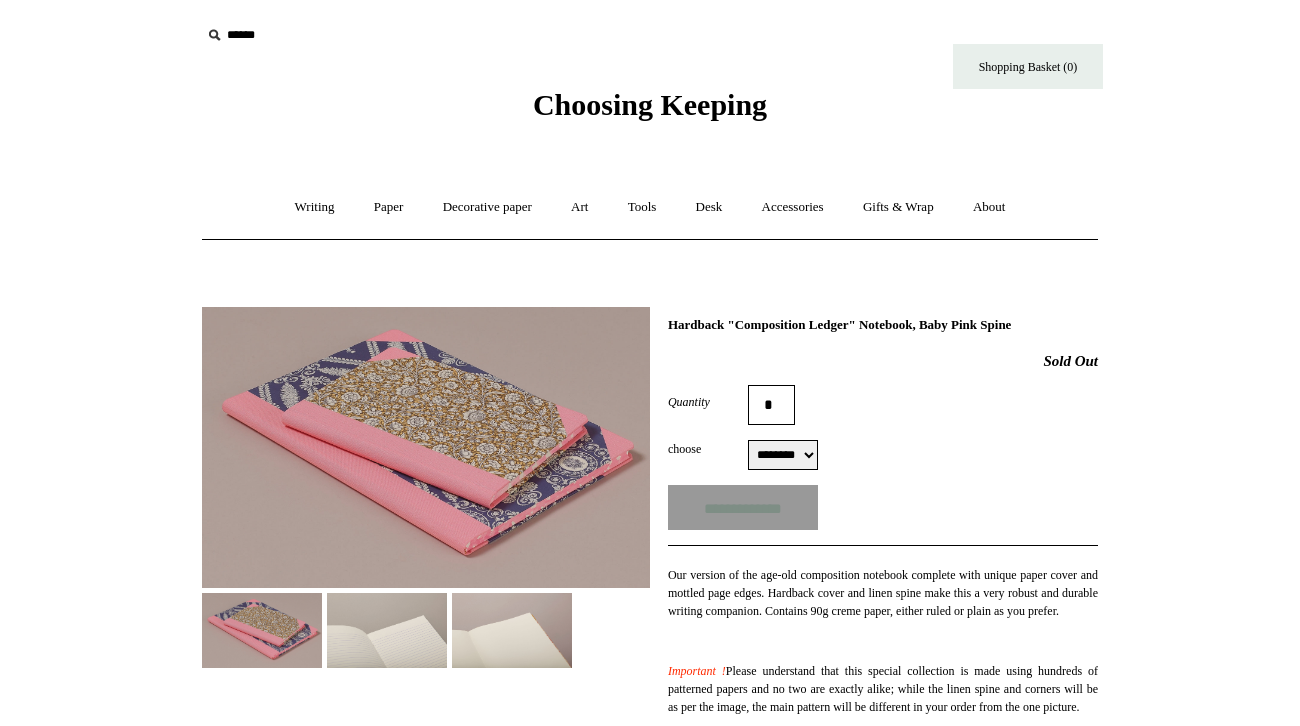 scroll, scrollTop: 0, scrollLeft: 0, axis: both 